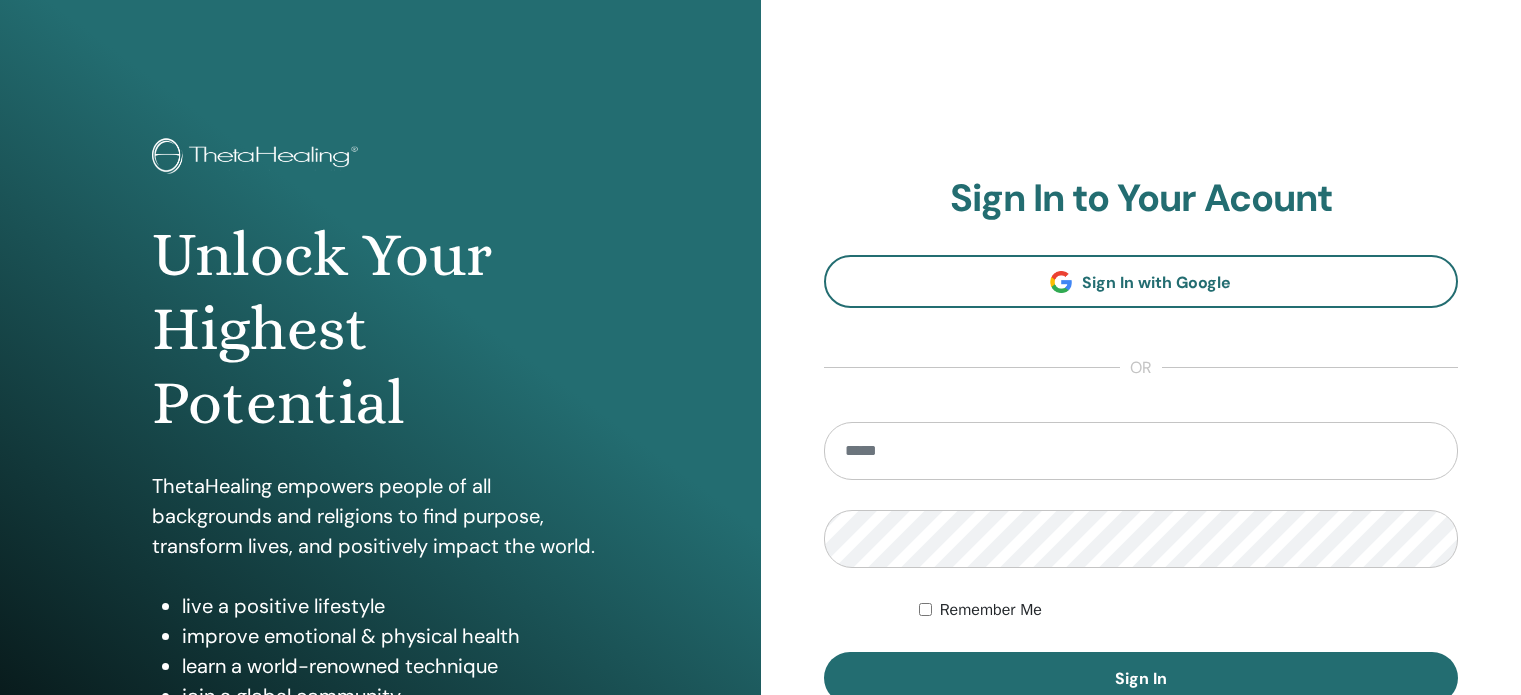 scroll, scrollTop: 0, scrollLeft: 0, axis: both 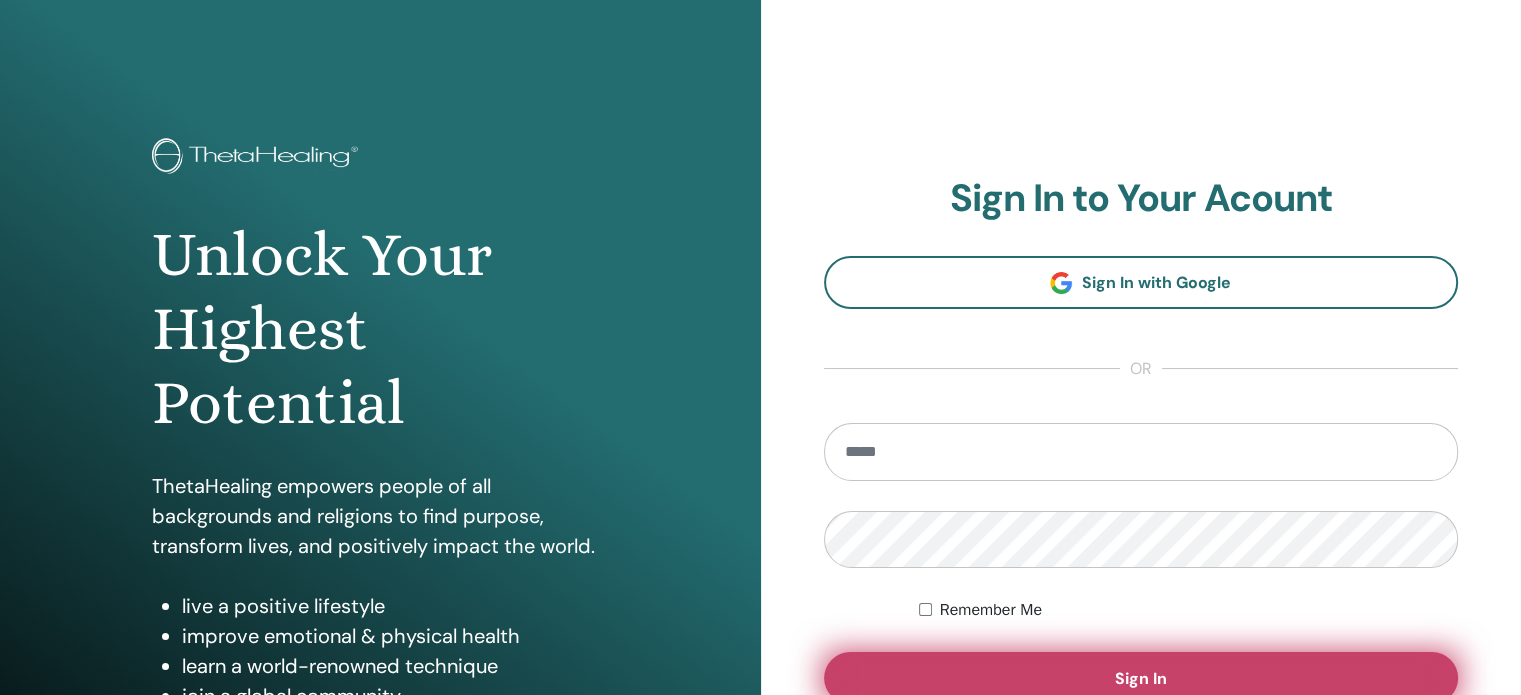 type on "**********" 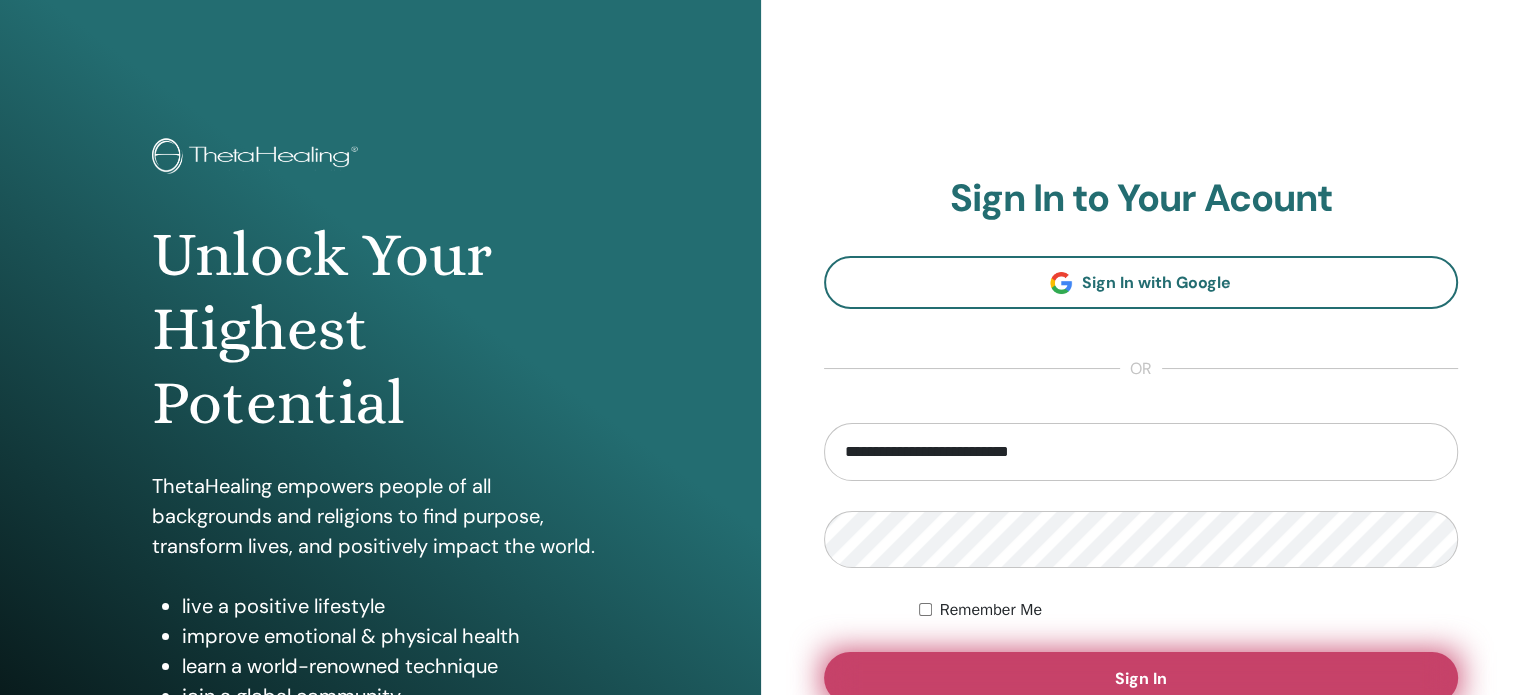 click on "Sign In" at bounding box center (1141, 678) 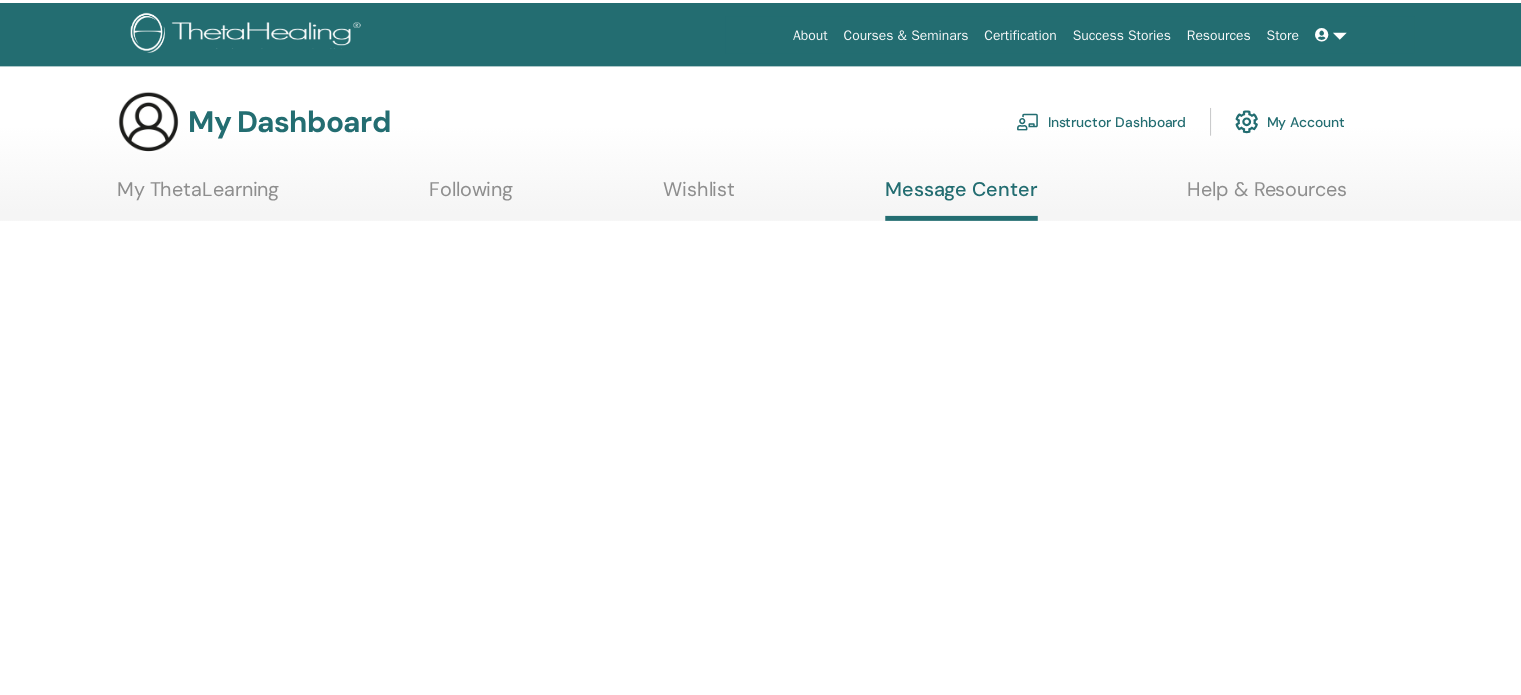 scroll, scrollTop: 0, scrollLeft: 0, axis: both 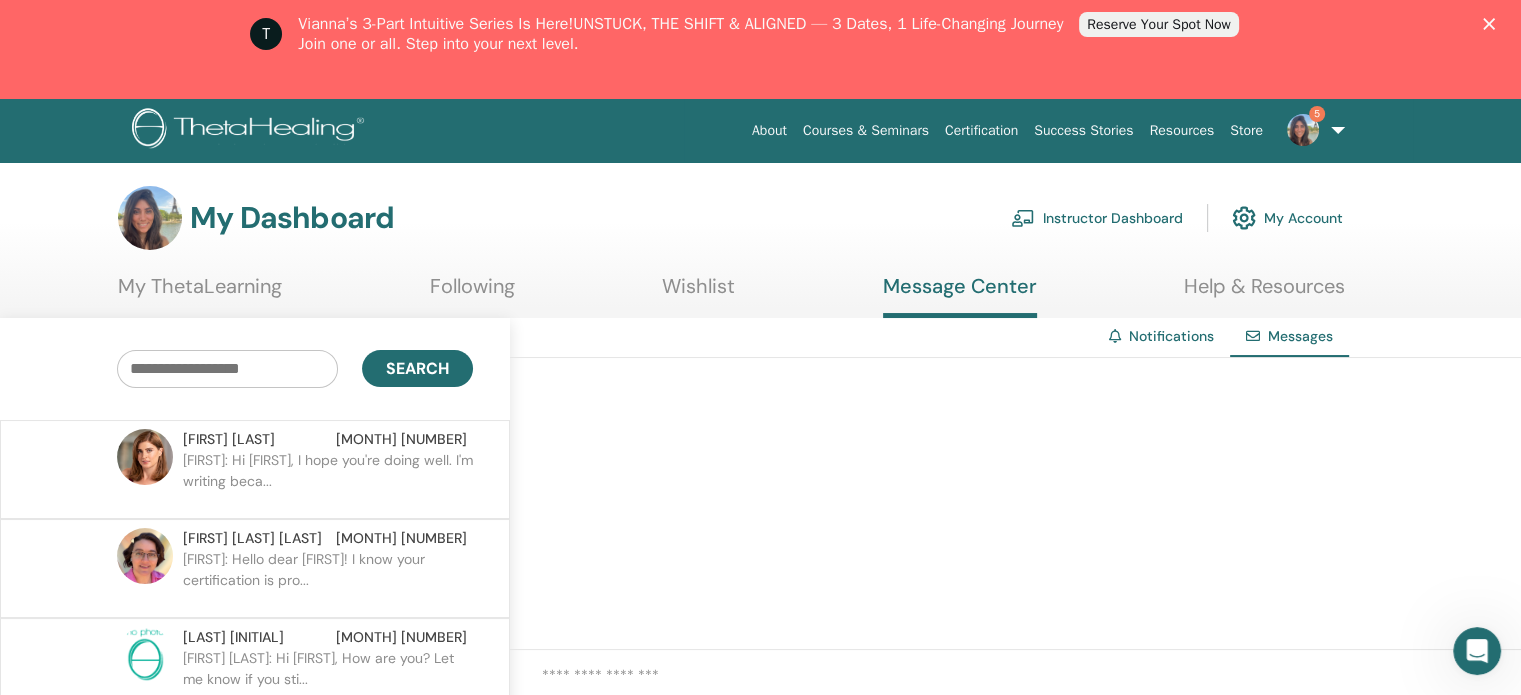 click on "Prisila: Hi Jade,
I hope you're doing well. I'm writing beca..." at bounding box center (328, 480) 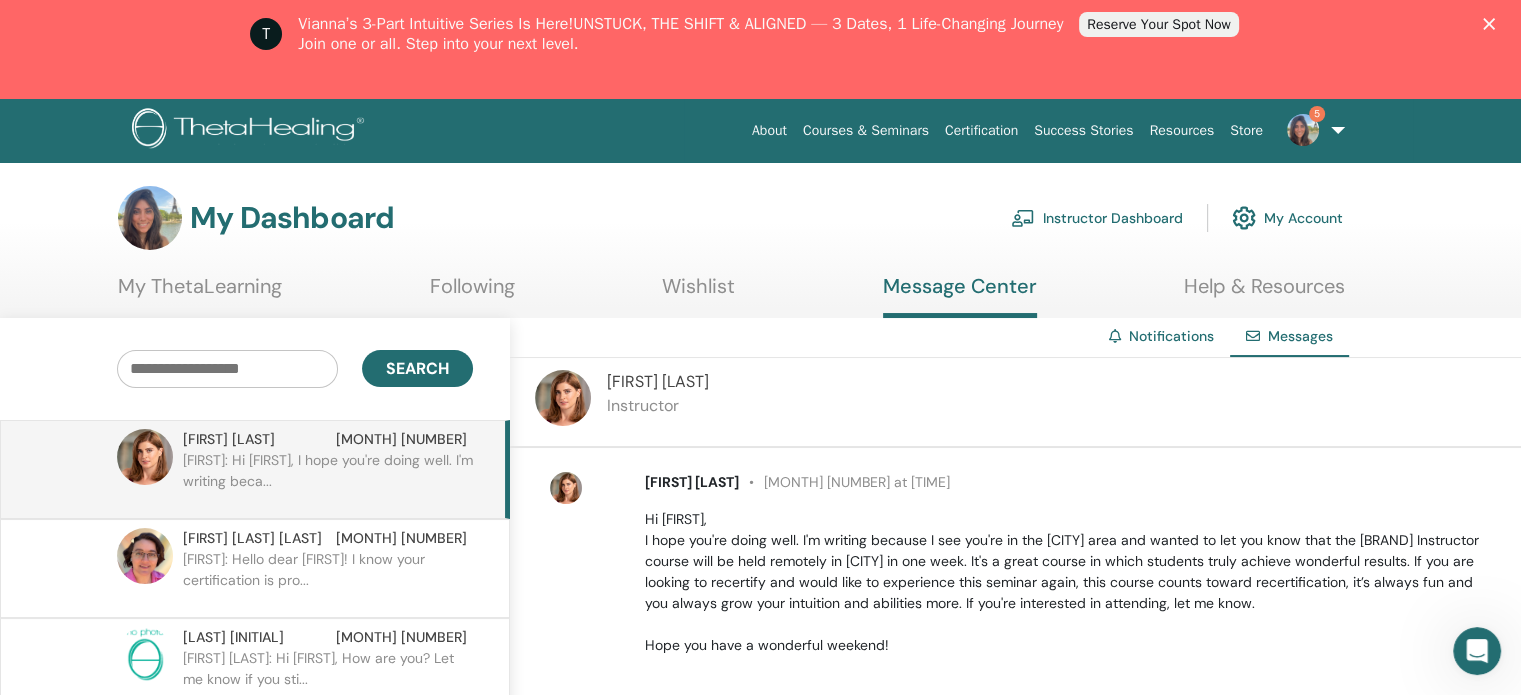 scroll, scrollTop: 16, scrollLeft: 0, axis: vertical 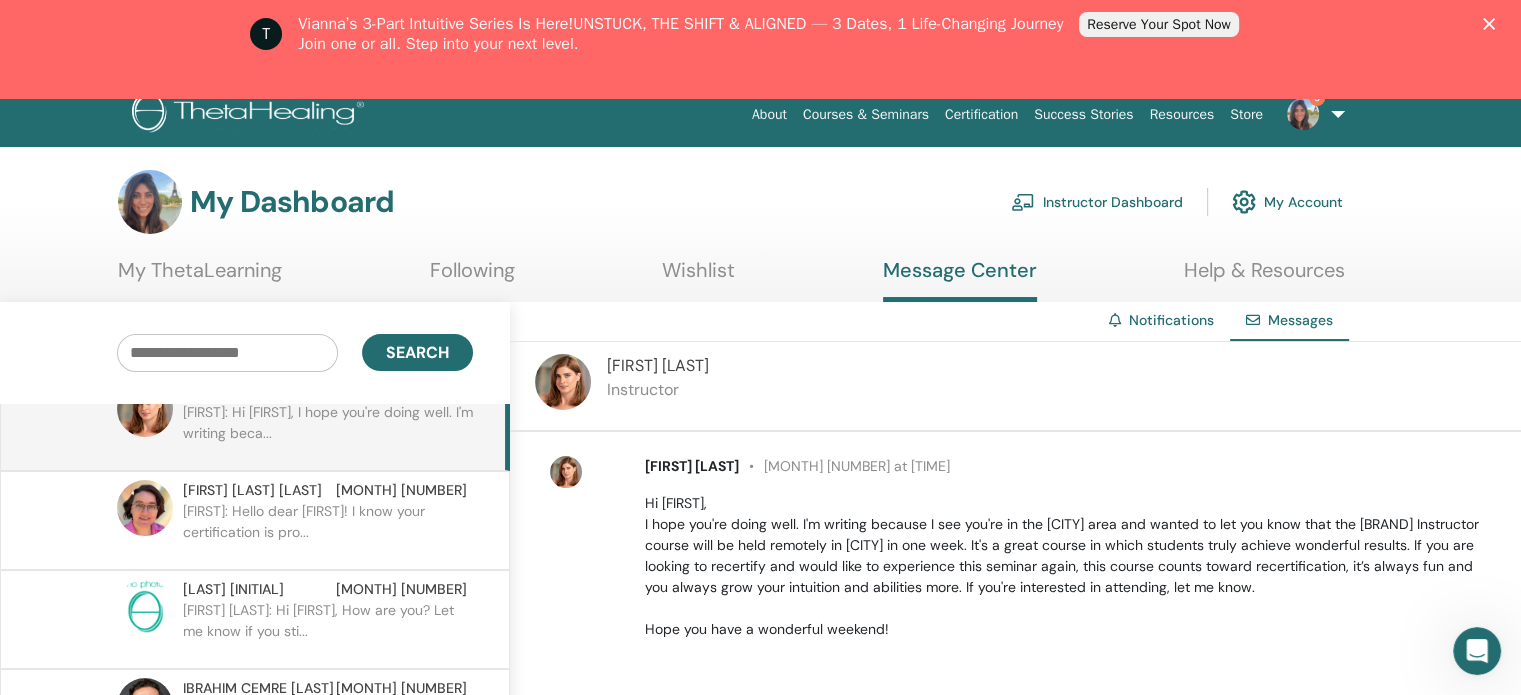 click on "Samantha   Lohmann Quiroz" at bounding box center [252, 490] 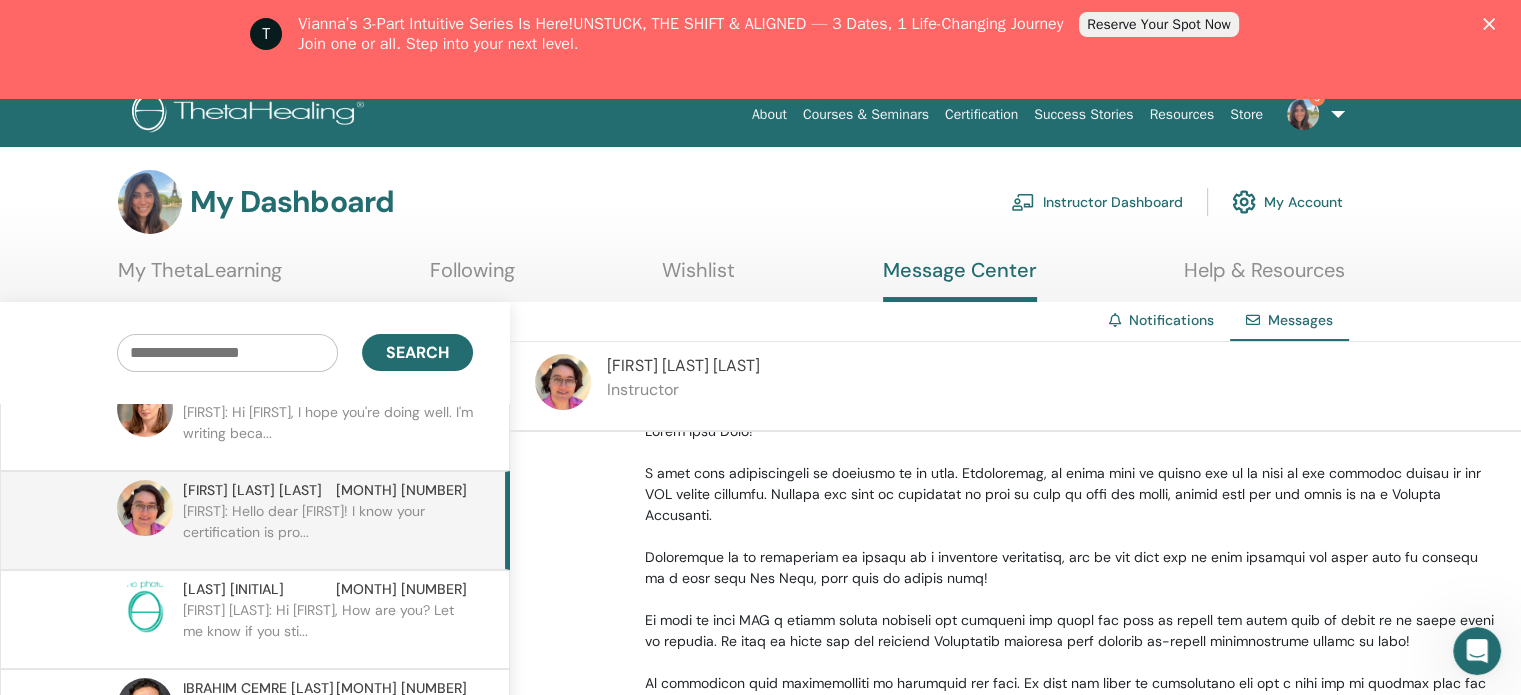 scroll, scrollTop: 71, scrollLeft: 0, axis: vertical 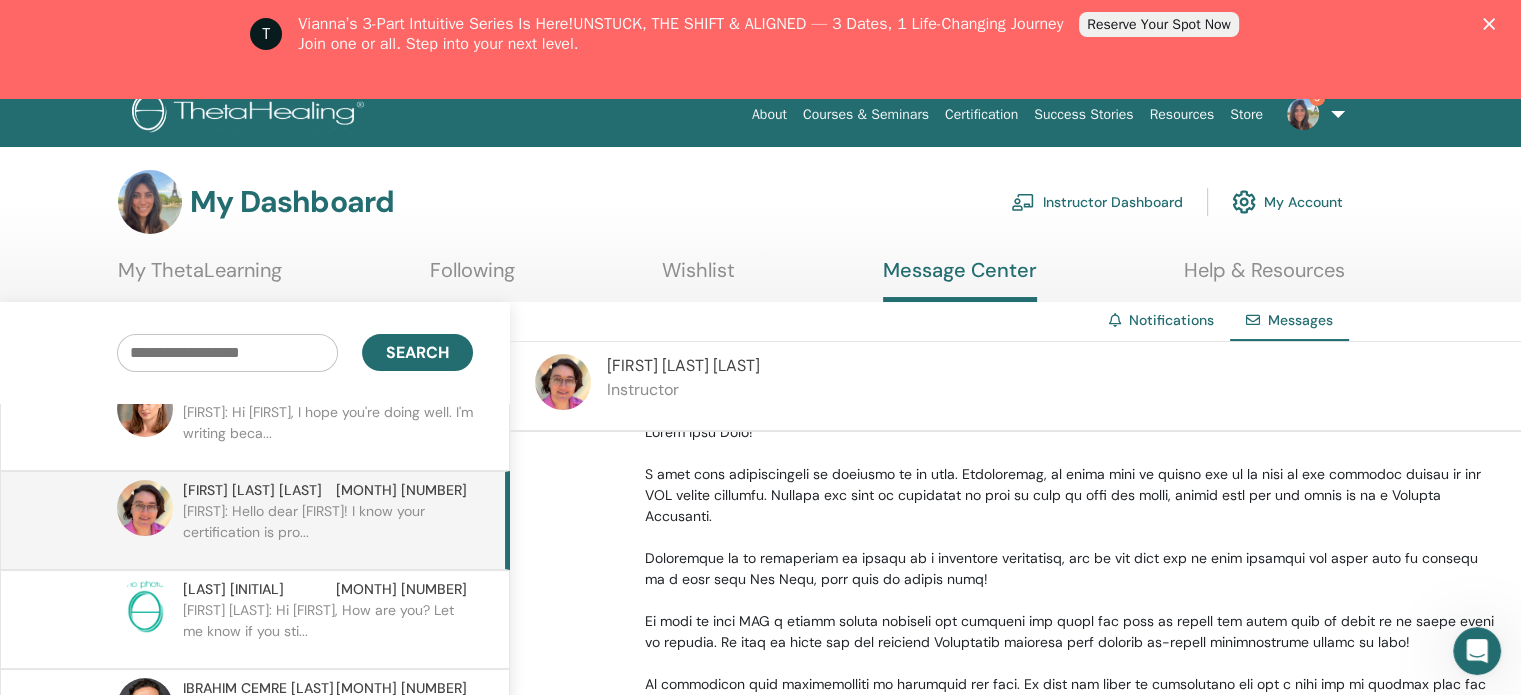 click on "Jade Silva: Hi Ashley,
How are you? Let me know if you sti..." at bounding box center (328, 630) 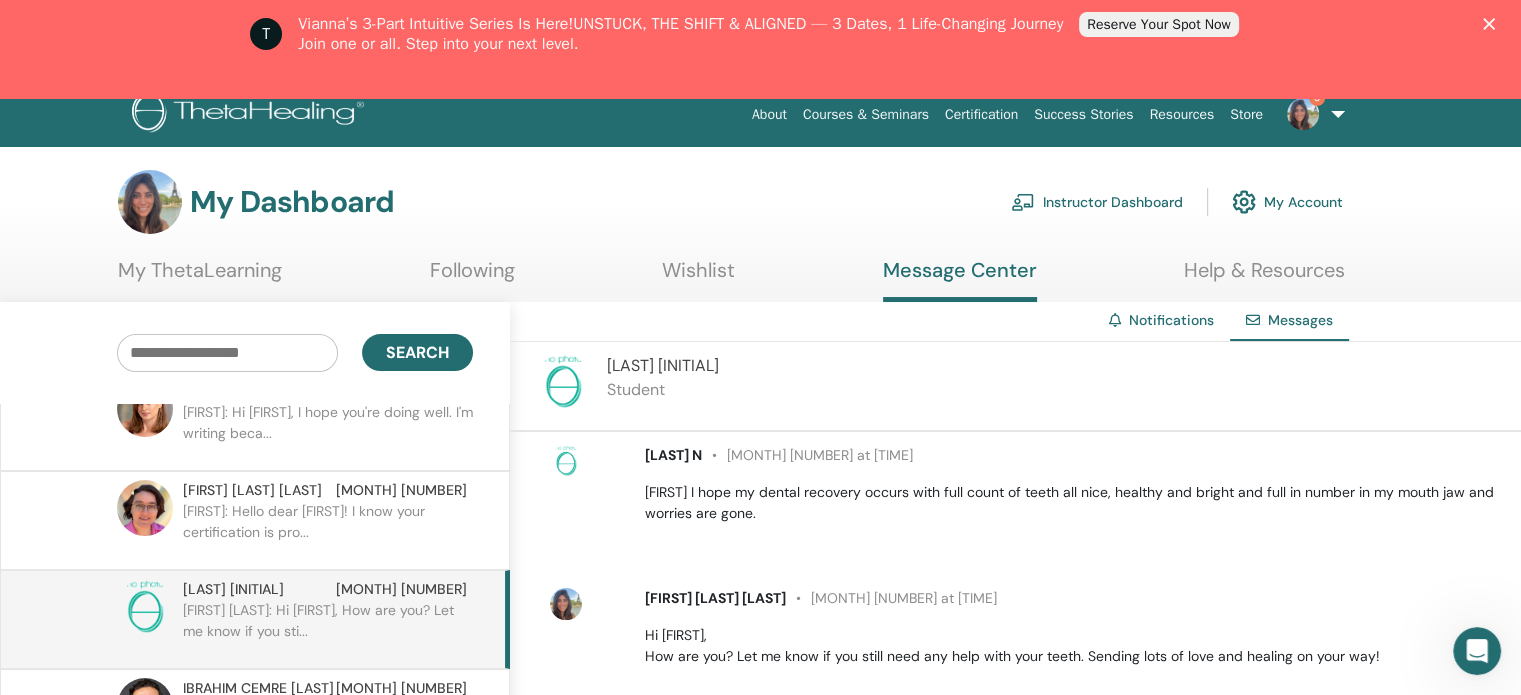scroll, scrollTop: 11, scrollLeft: 0, axis: vertical 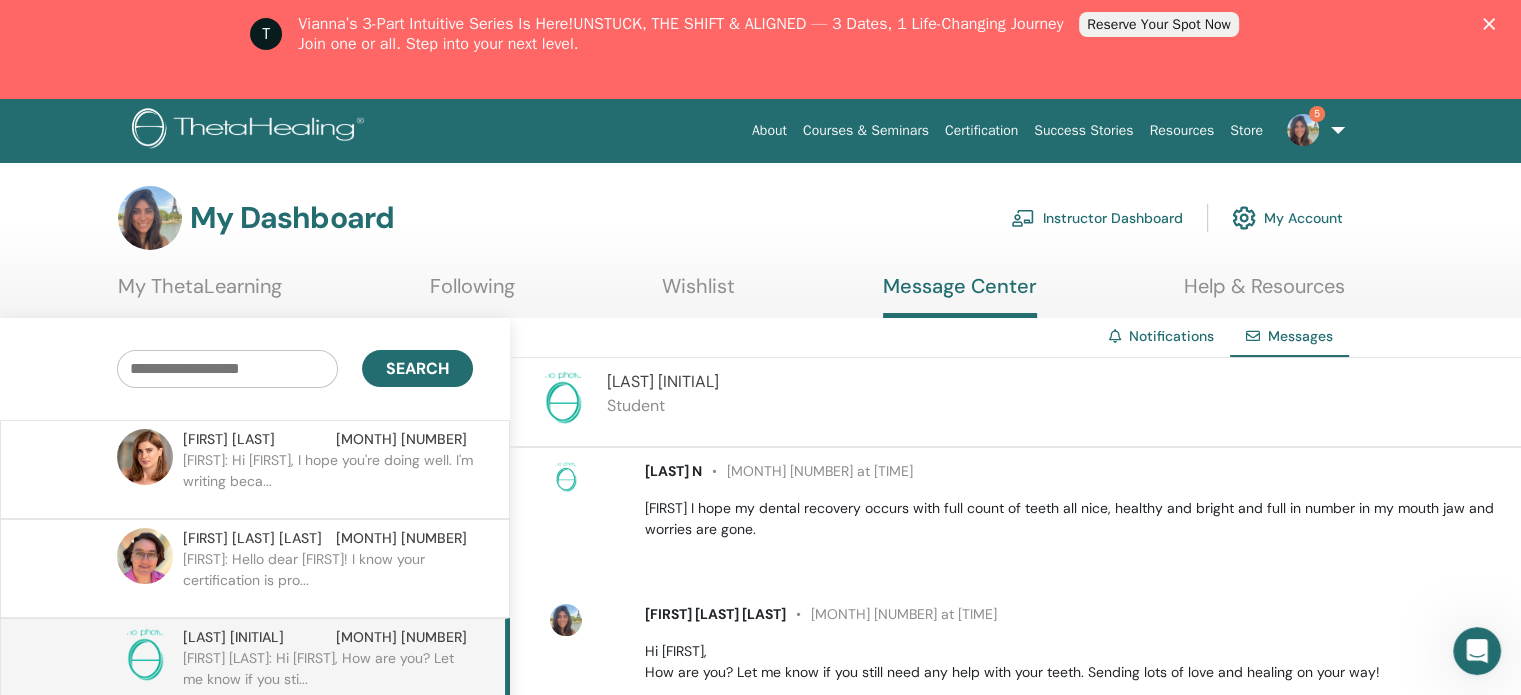 click at bounding box center (1303, 130) 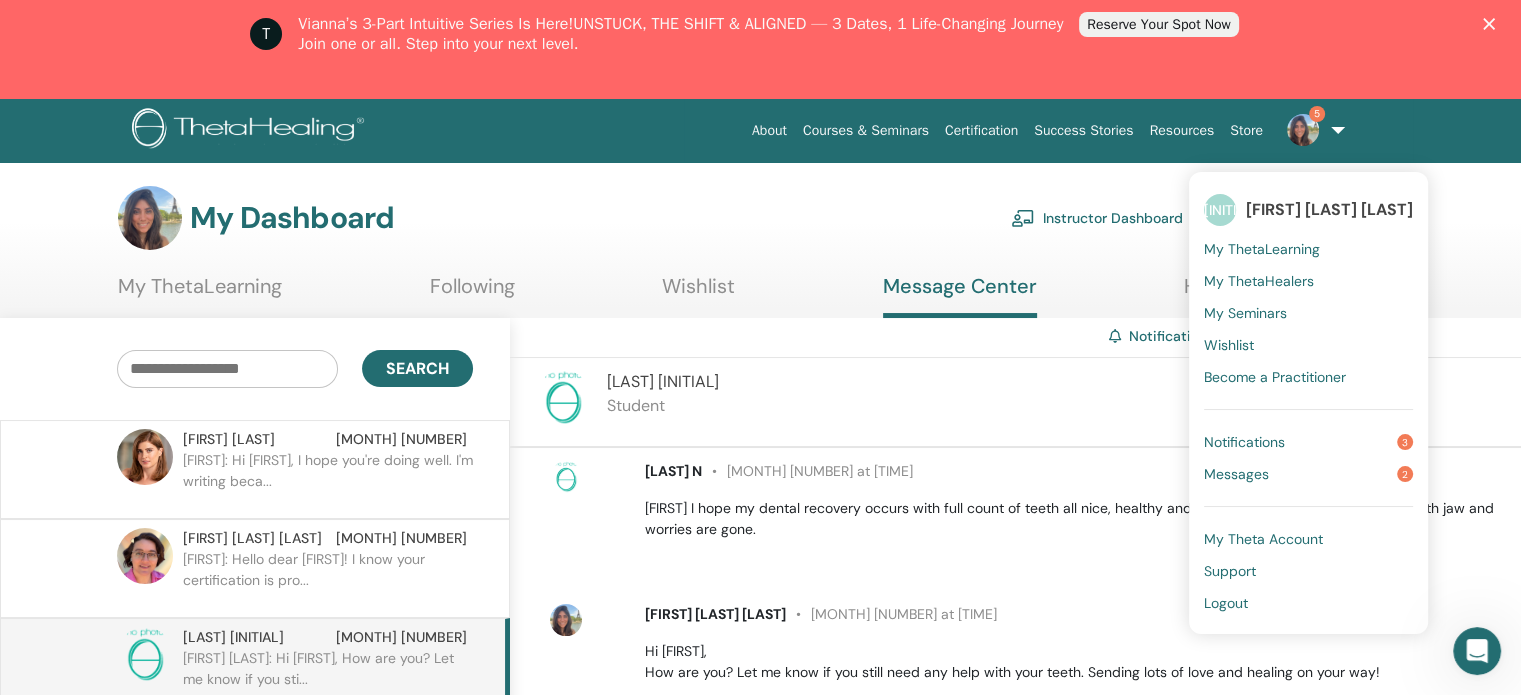 click on "Notifications" at bounding box center [1244, 442] 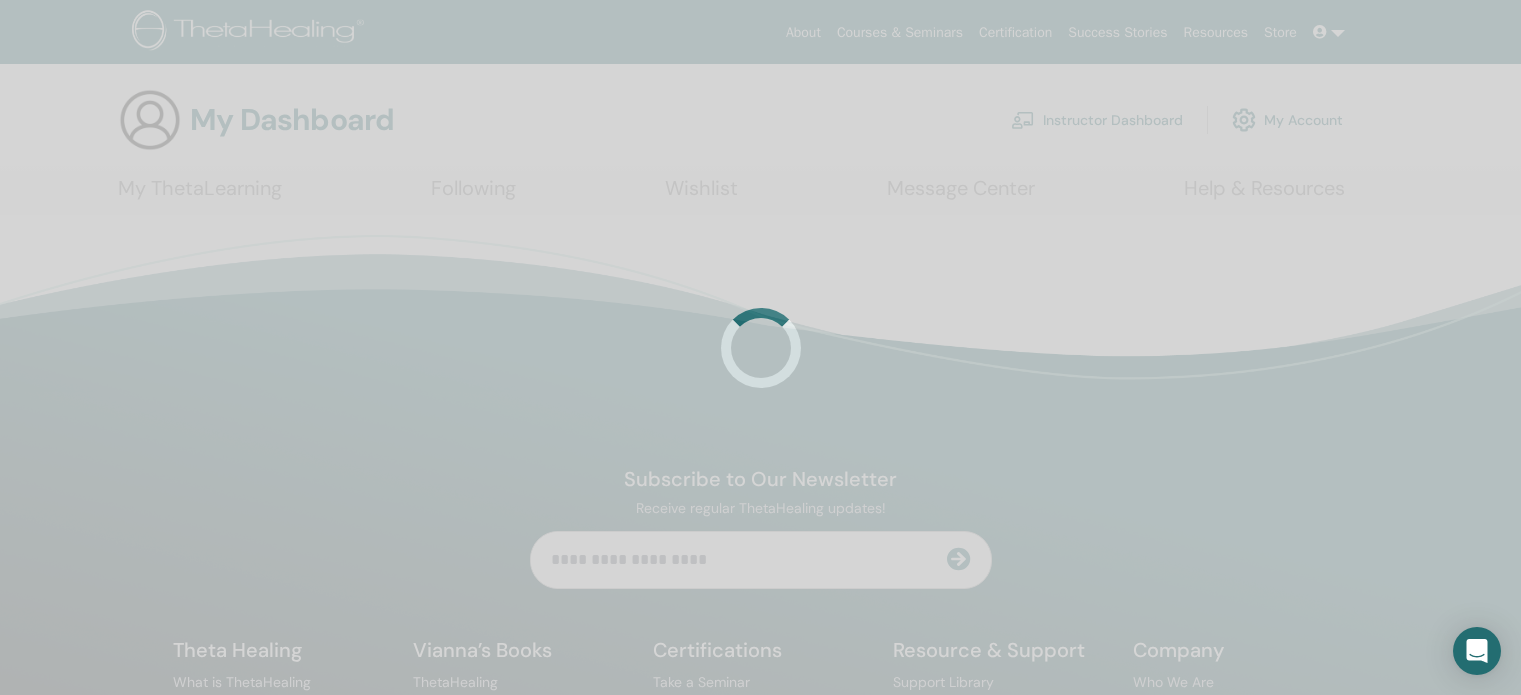 scroll, scrollTop: 0, scrollLeft: 0, axis: both 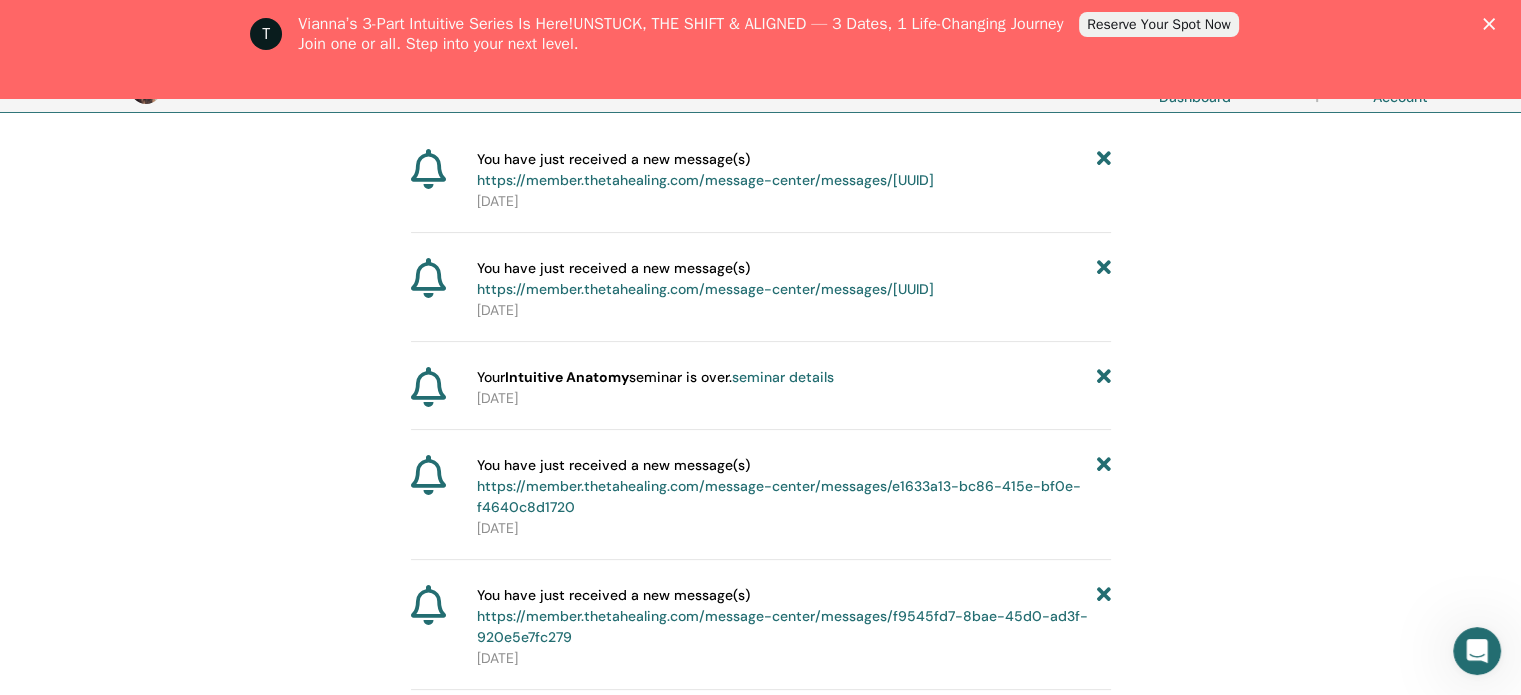 click on "2025-02-22" at bounding box center (794, 398) 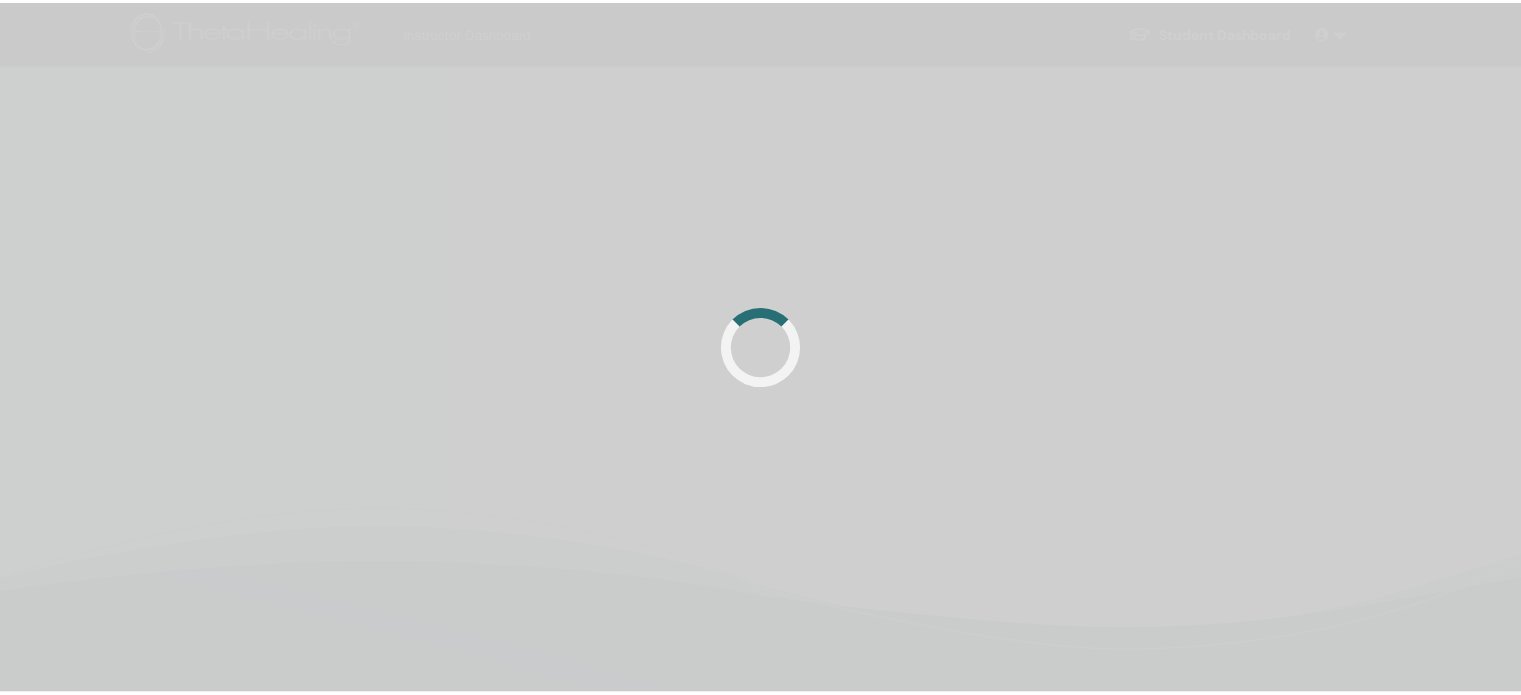 scroll, scrollTop: 0, scrollLeft: 0, axis: both 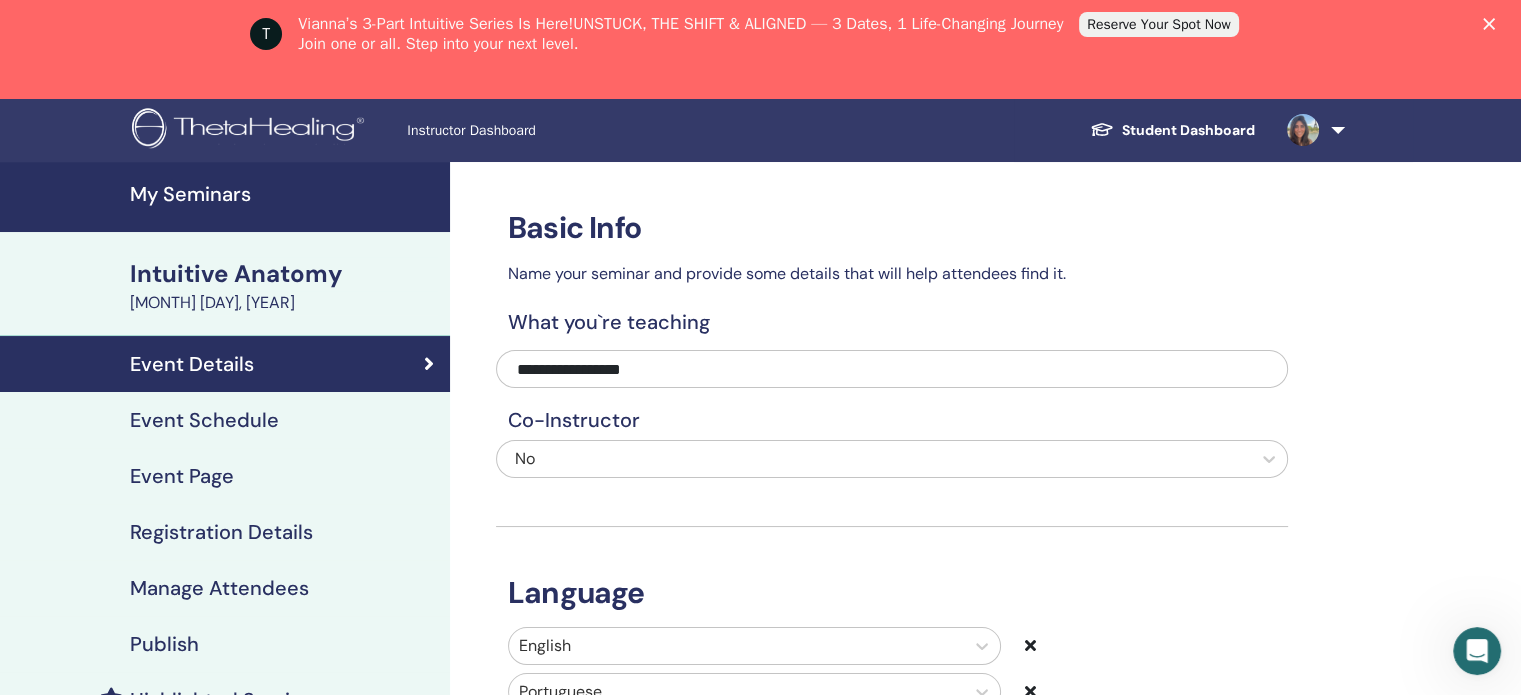 click on "My Seminars" at bounding box center (284, 194) 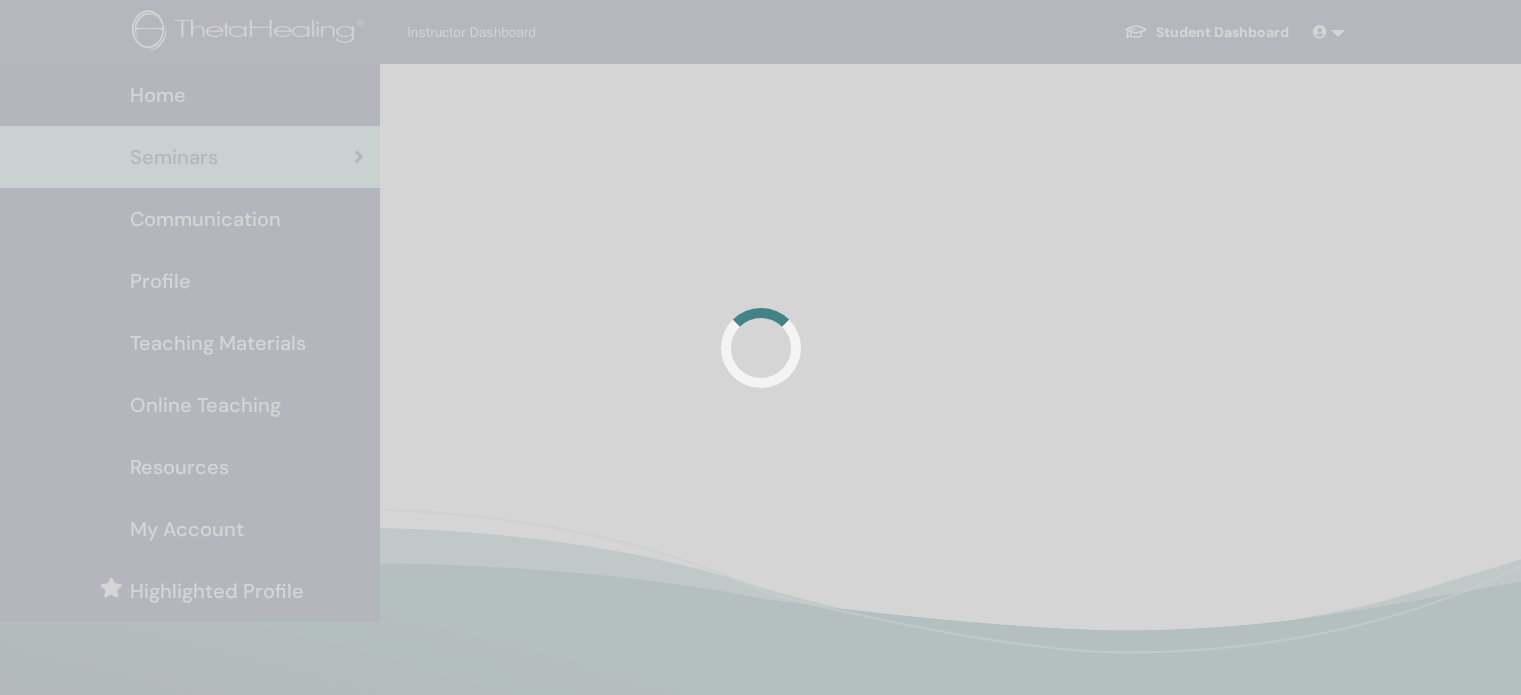 scroll, scrollTop: 0, scrollLeft: 0, axis: both 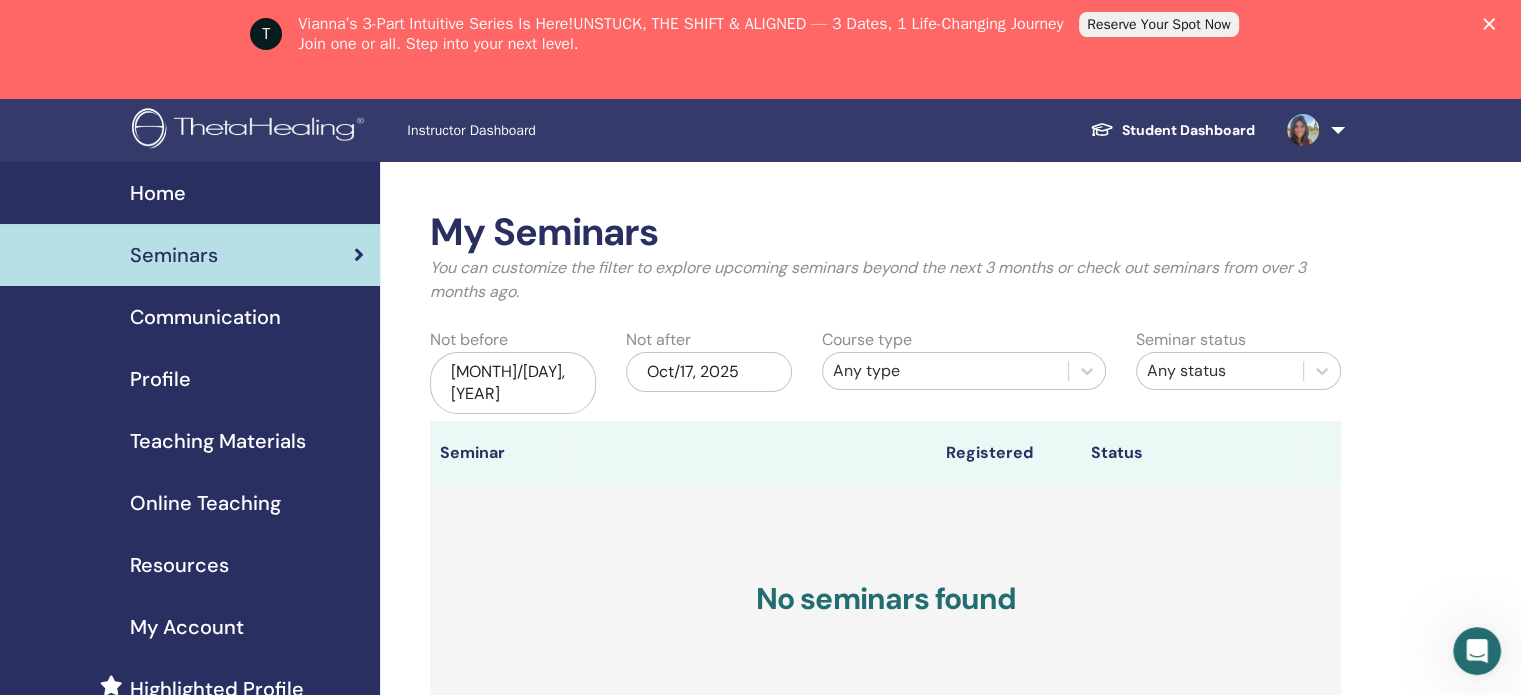 click at bounding box center [1312, 130] 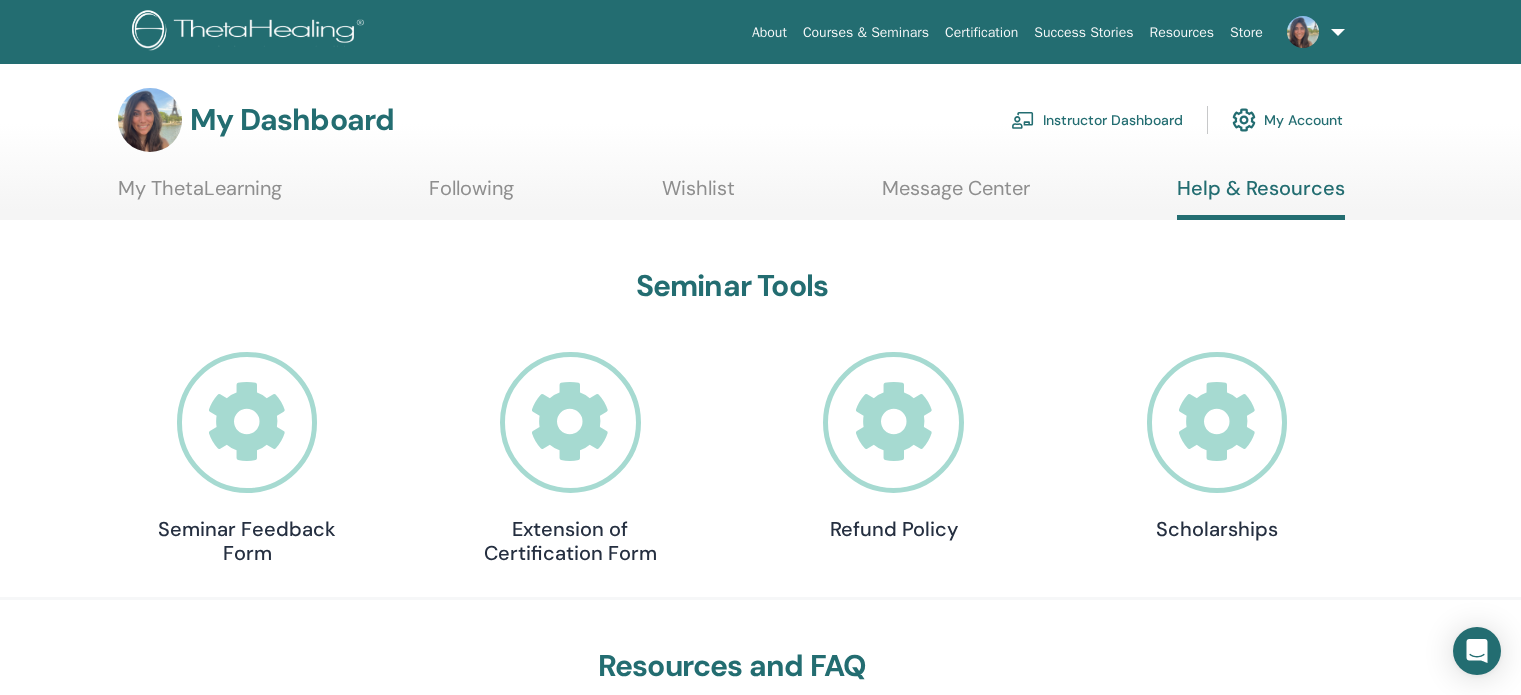 scroll, scrollTop: 0, scrollLeft: 0, axis: both 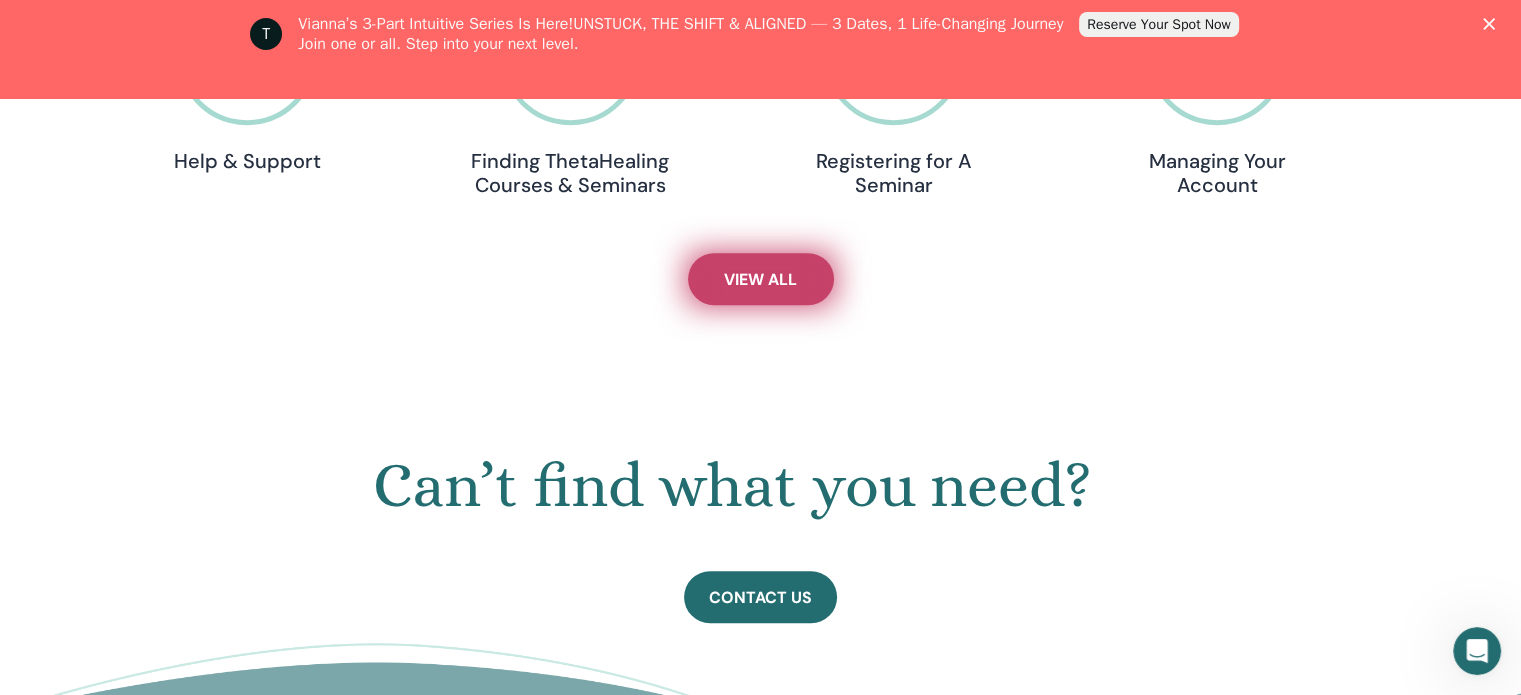 click on "View All" at bounding box center [760, 279] 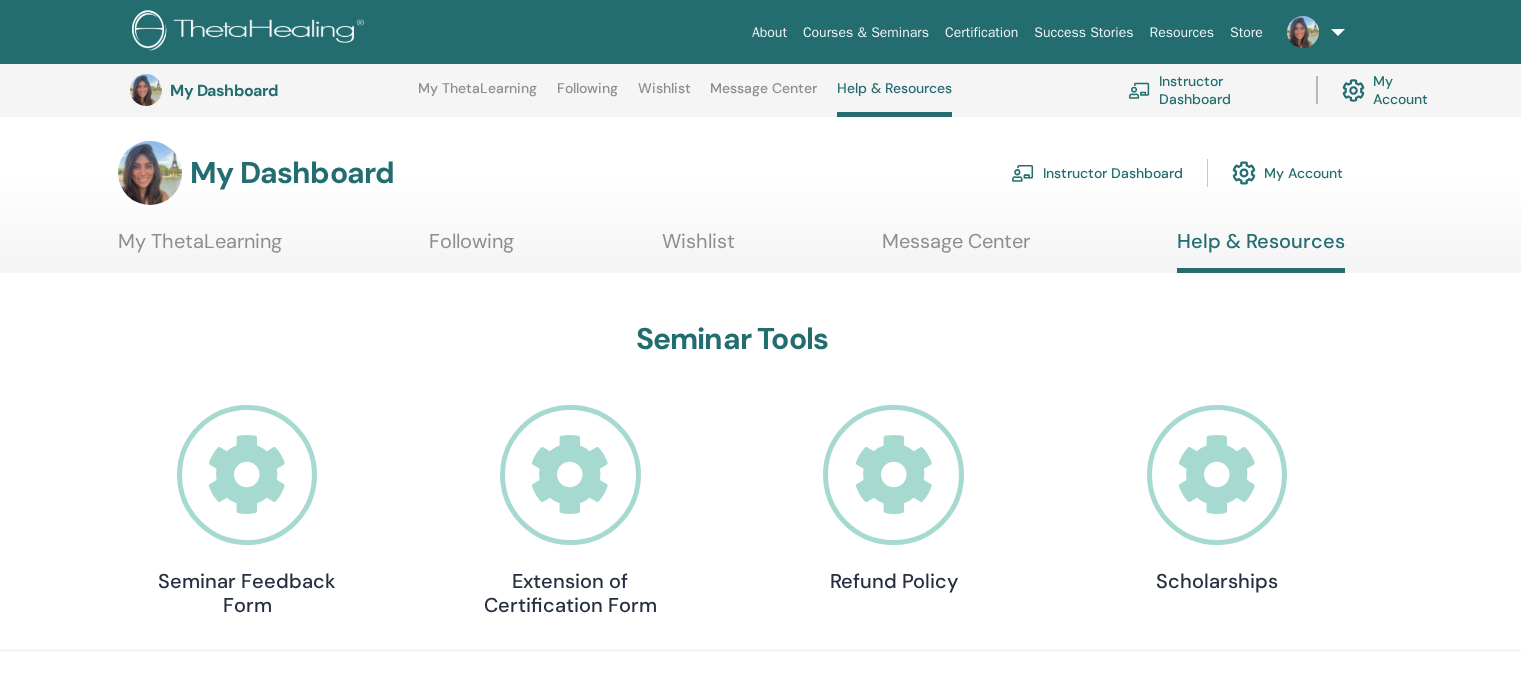 scroll, scrollTop: 898, scrollLeft: 0, axis: vertical 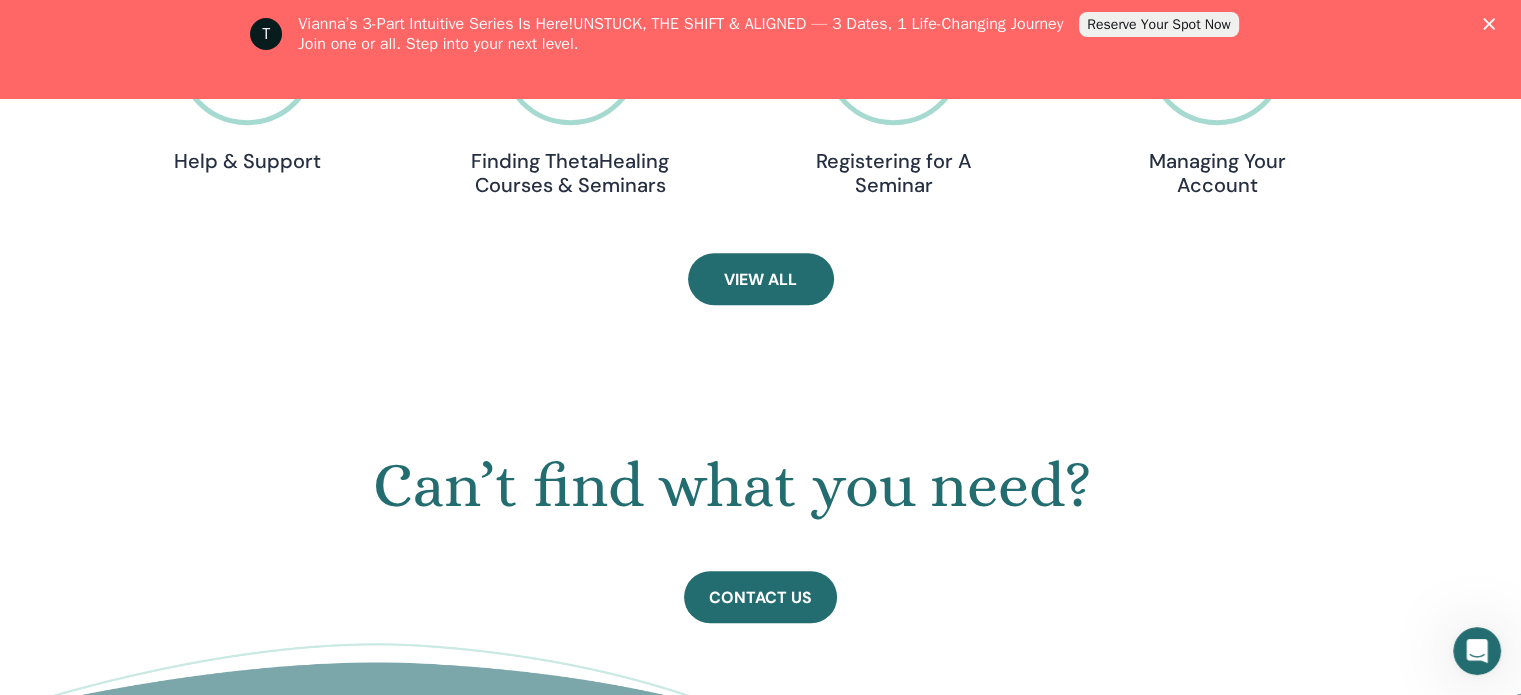 click on "Can’t find what you need?" at bounding box center [732, 486] 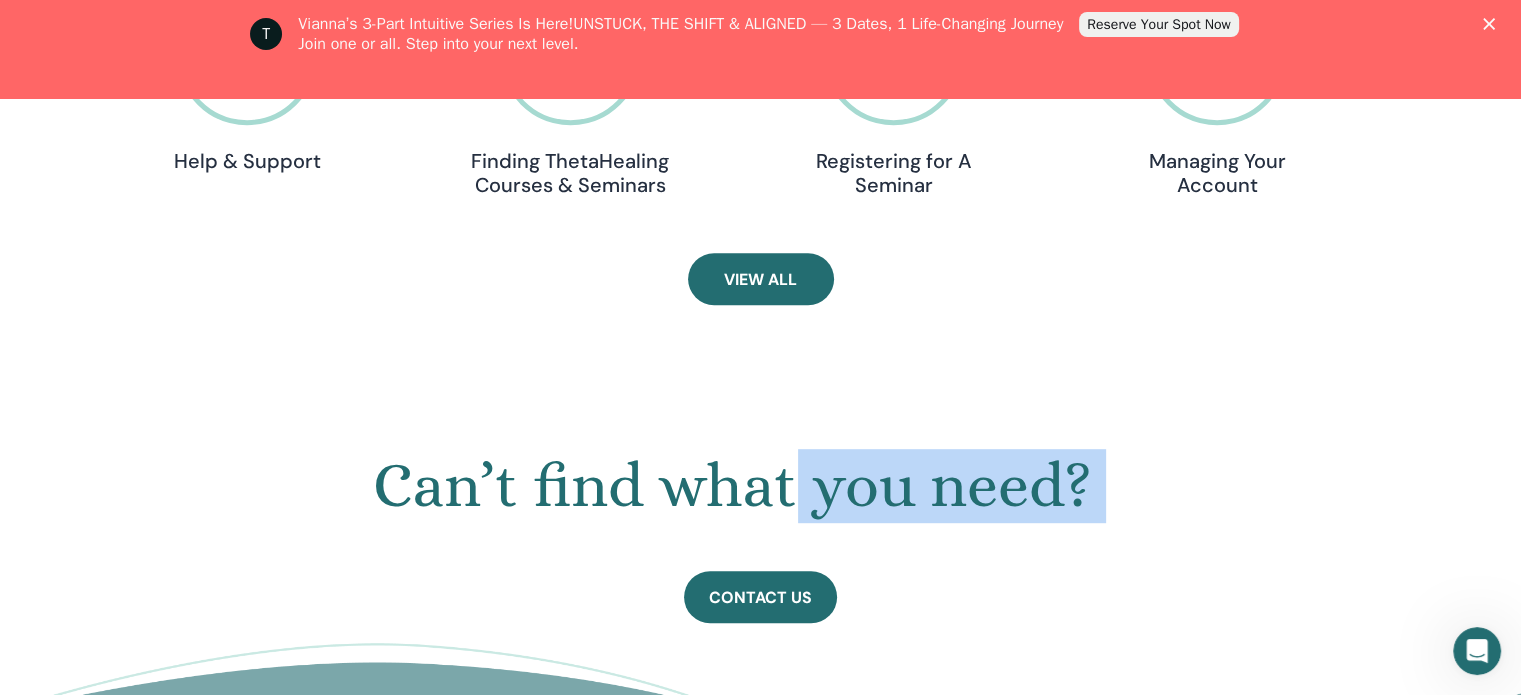 drag, startPoint x: 801, startPoint y: 507, endPoint x: 761, endPoint y: 645, distance: 143.6802 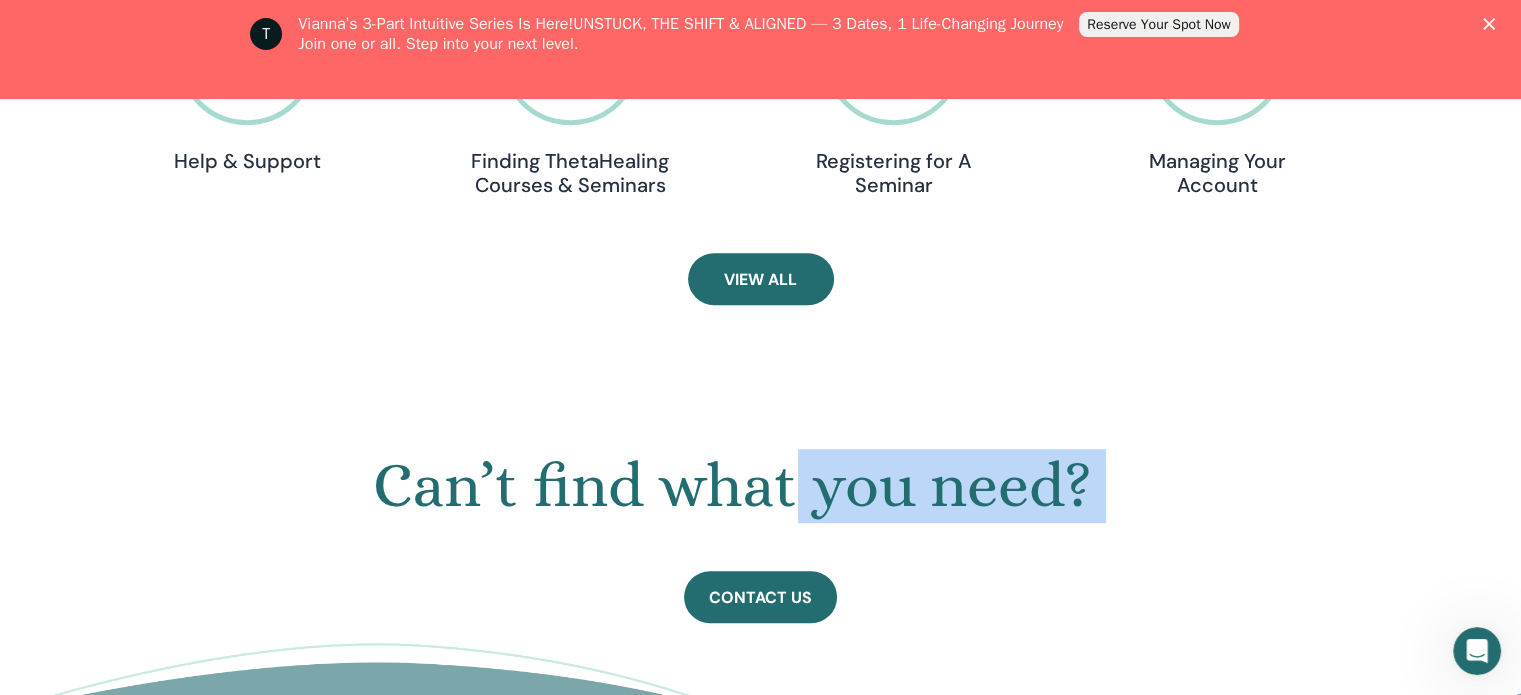 click on "Seminar Tools
Seminar Feedback Form
Extension of Certification Form
Refund Policy
Scholarships
Resources and FAQ
Help & Support
Finding ThetaHealing Courses & Seminars
Registering for A Seminar
Managing Your Account" at bounding box center (760, 158) 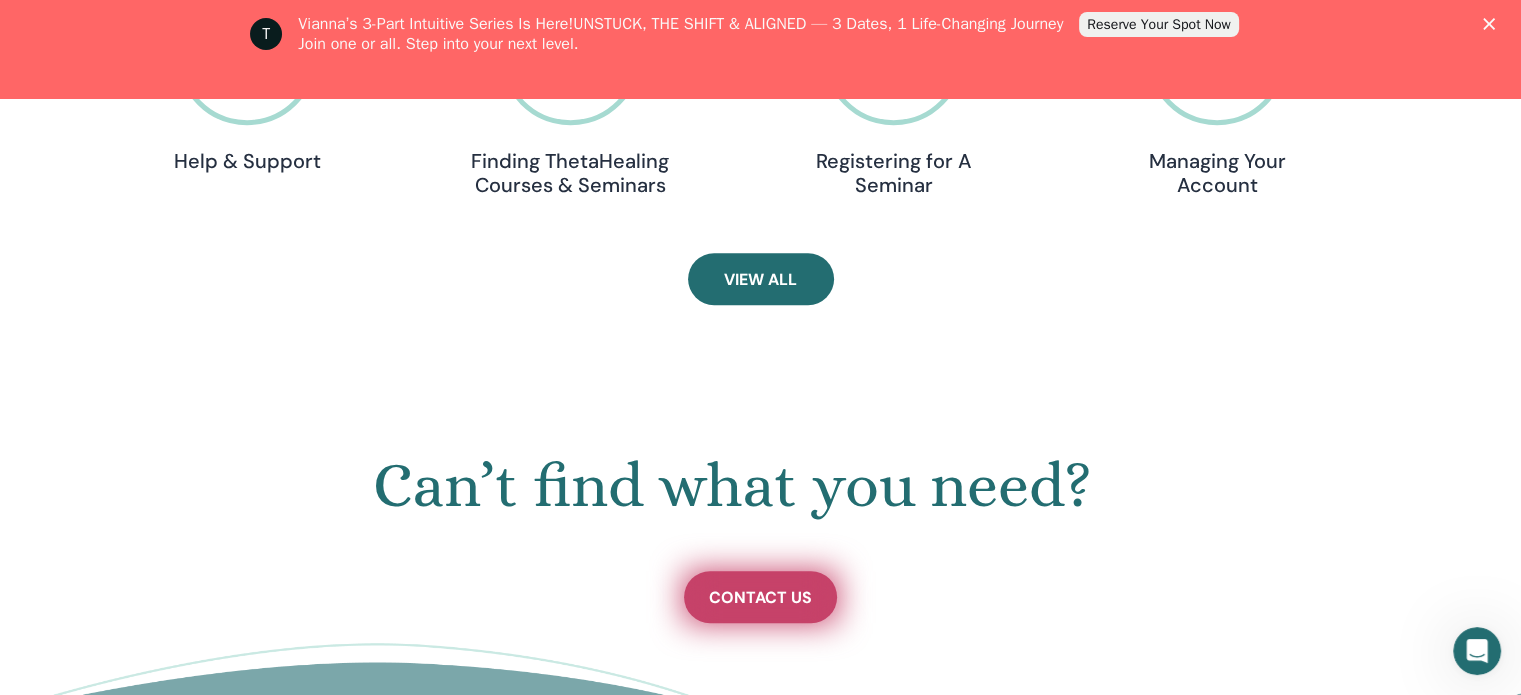 click on "Contact Us" at bounding box center [760, 597] 